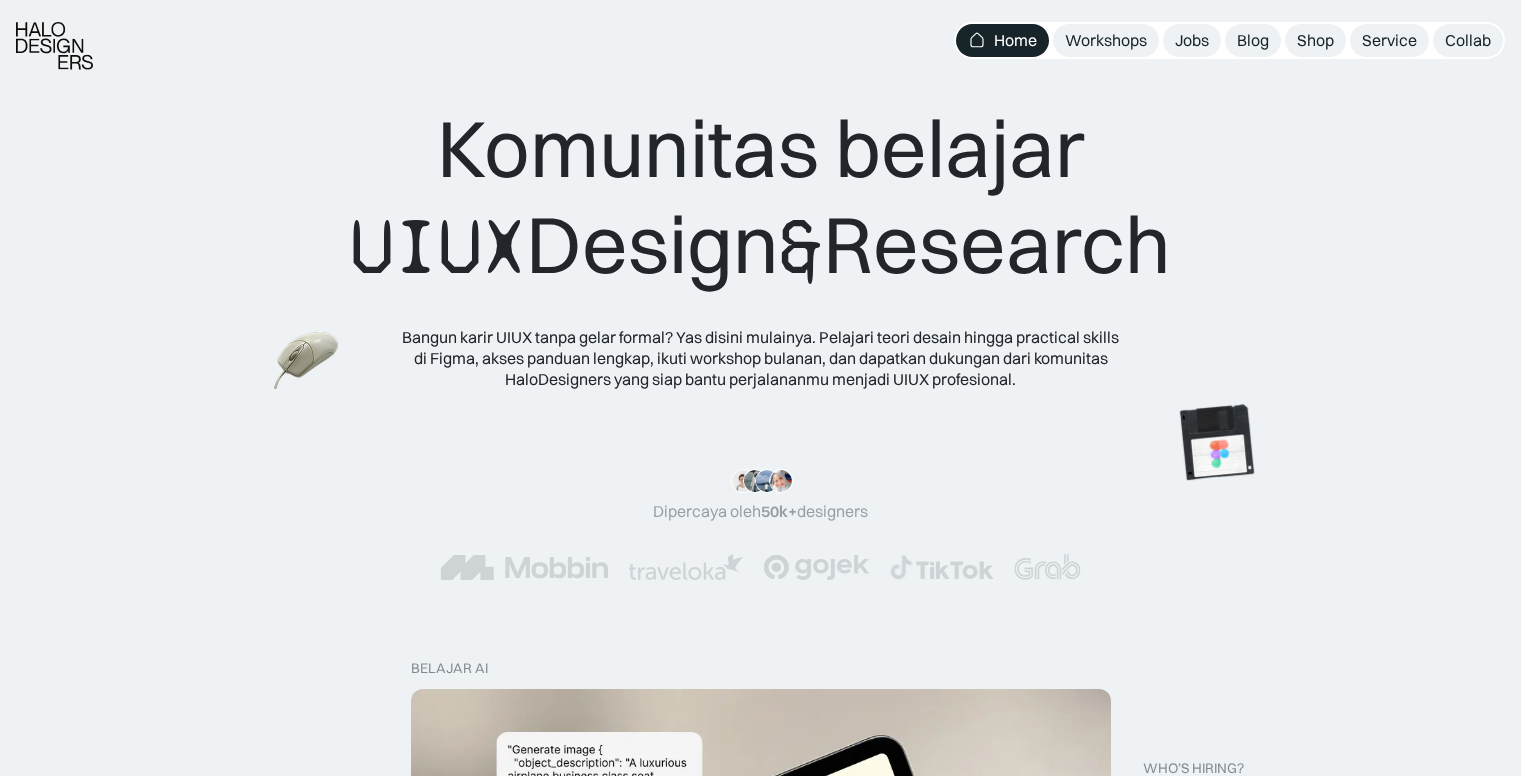 scroll, scrollTop: 600, scrollLeft: 0, axis: vertical 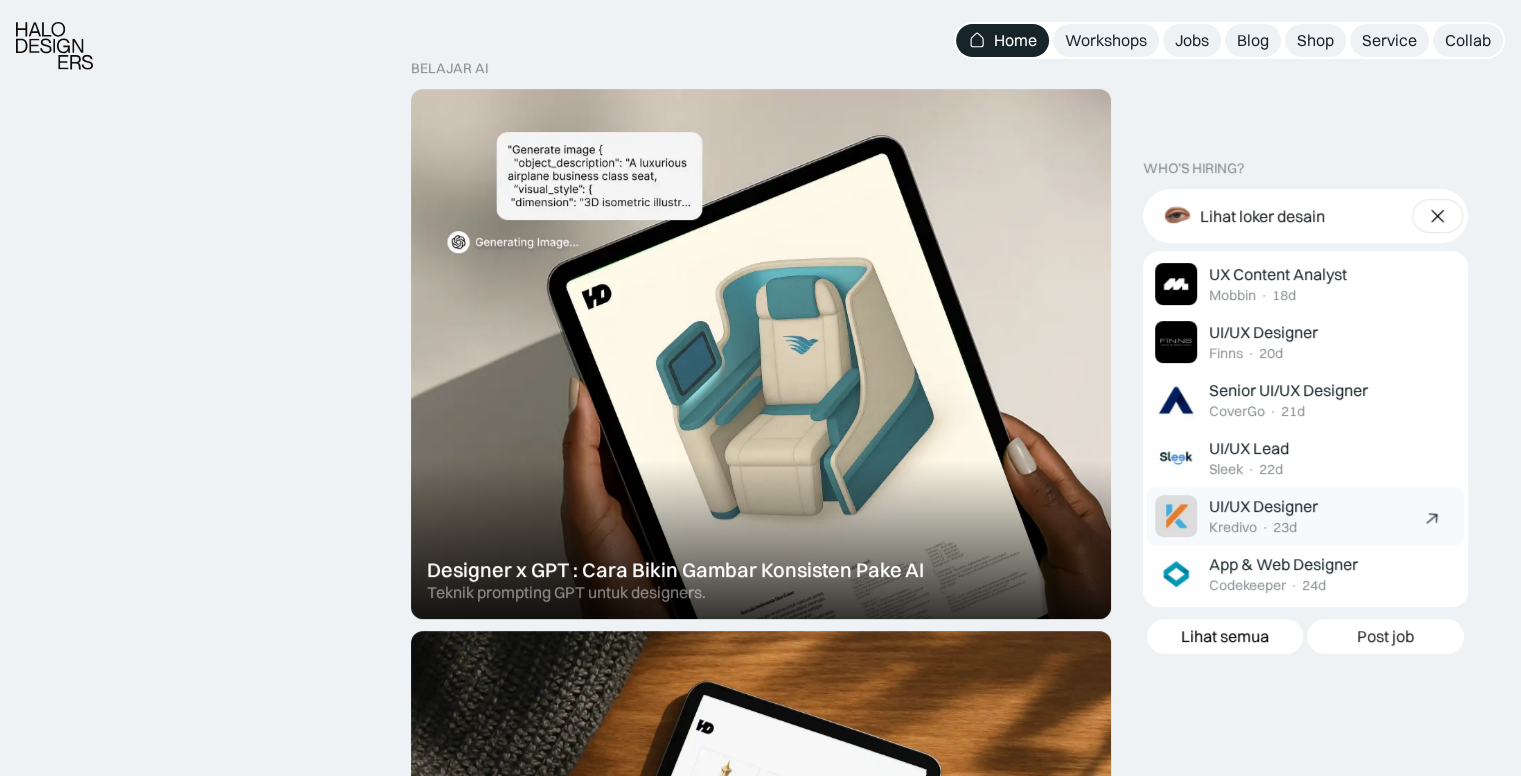 click on "UI/UX Designer Kredivo  ·  23d" at bounding box center (1311, 516) 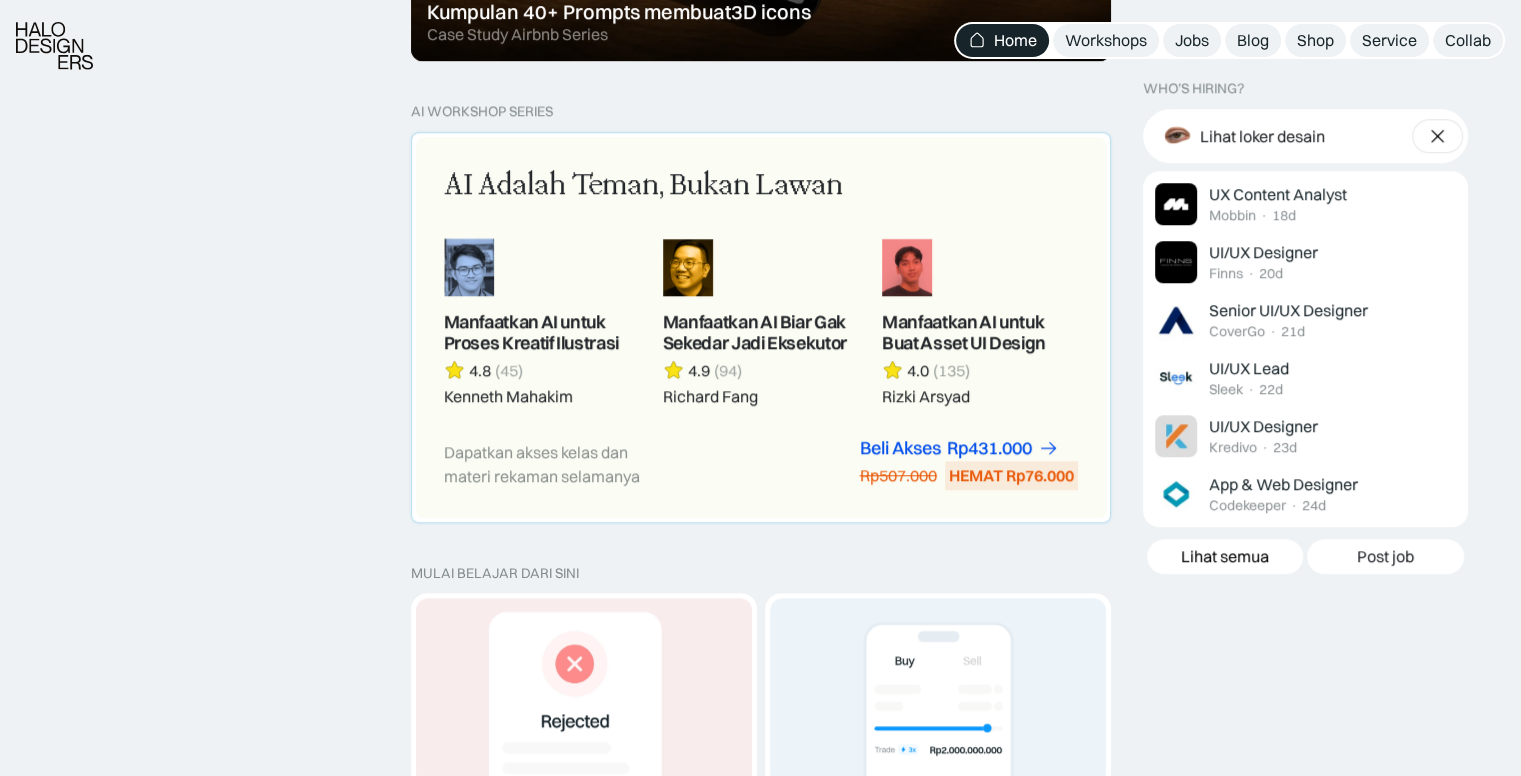scroll, scrollTop: 2000, scrollLeft: 0, axis: vertical 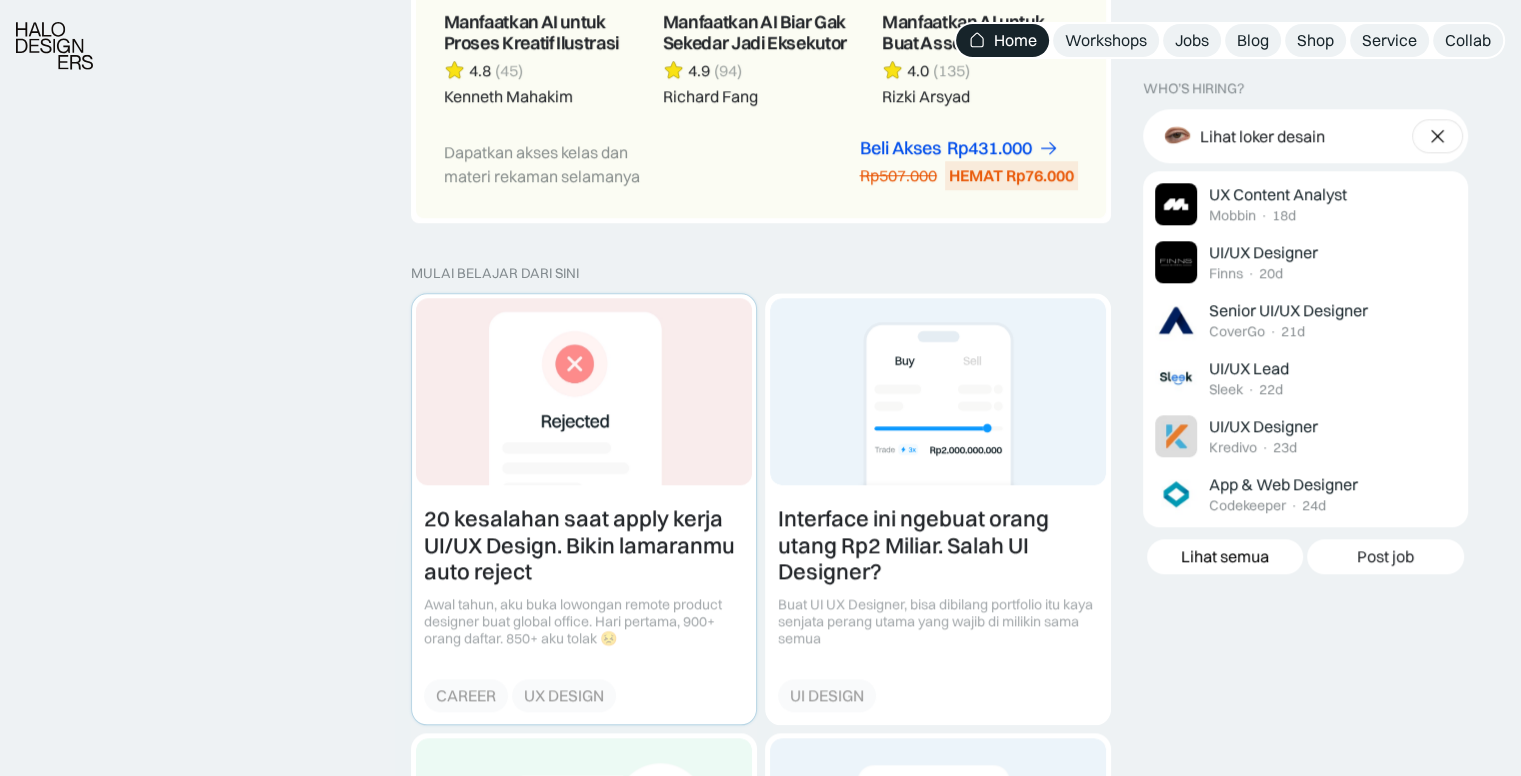 click at bounding box center (584, 508) 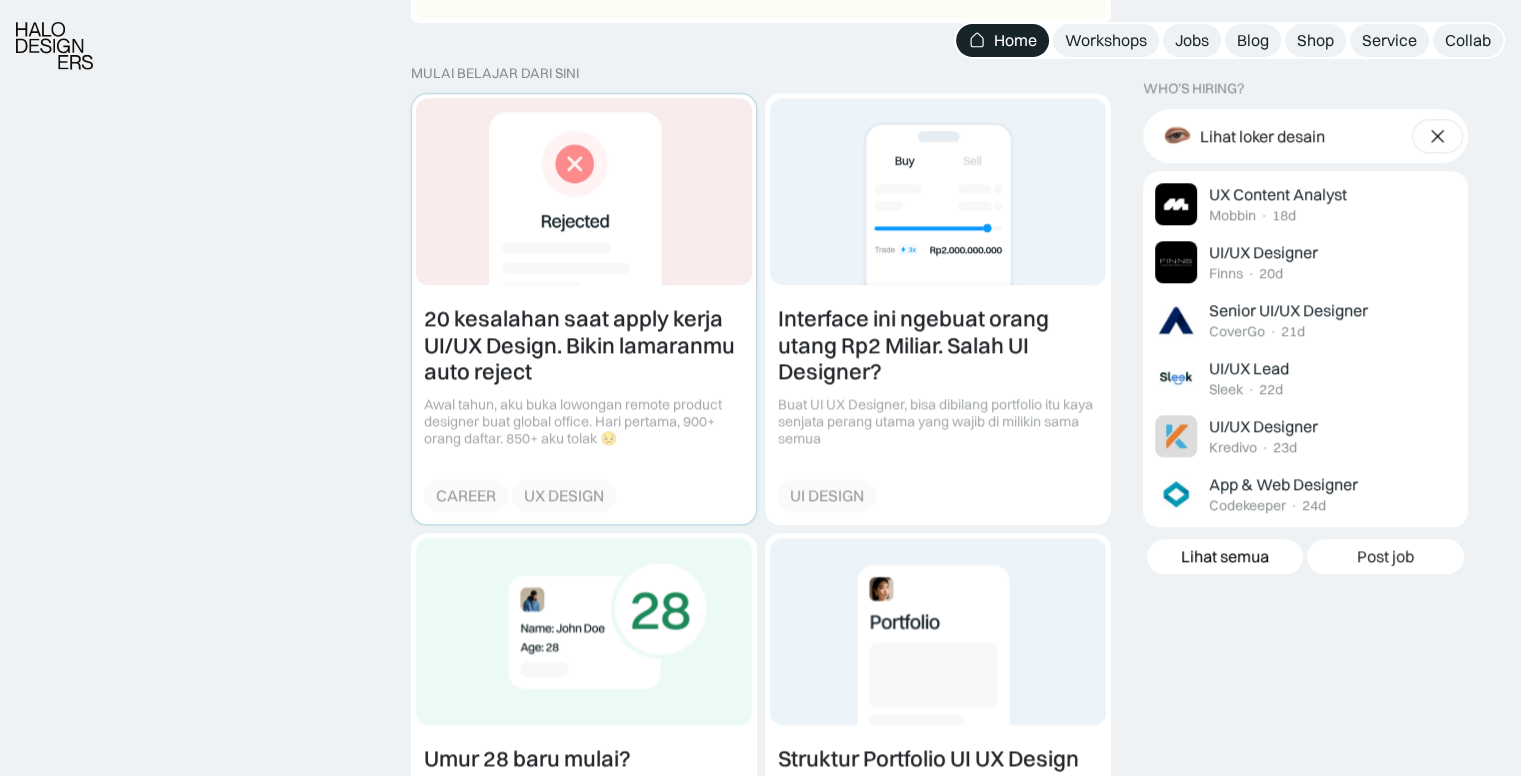 scroll, scrollTop: 2400, scrollLeft: 0, axis: vertical 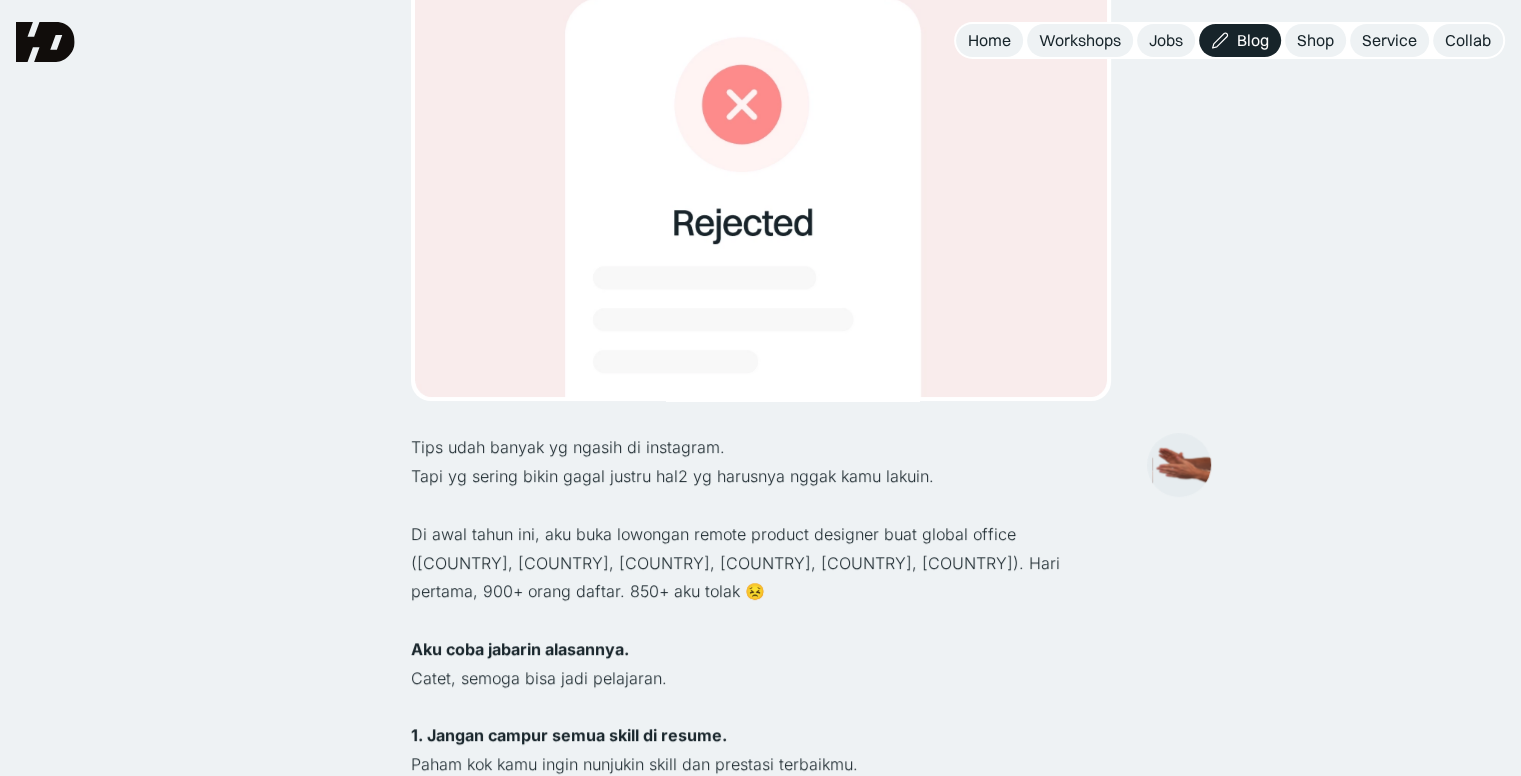 click at bounding box center [1179, 465] 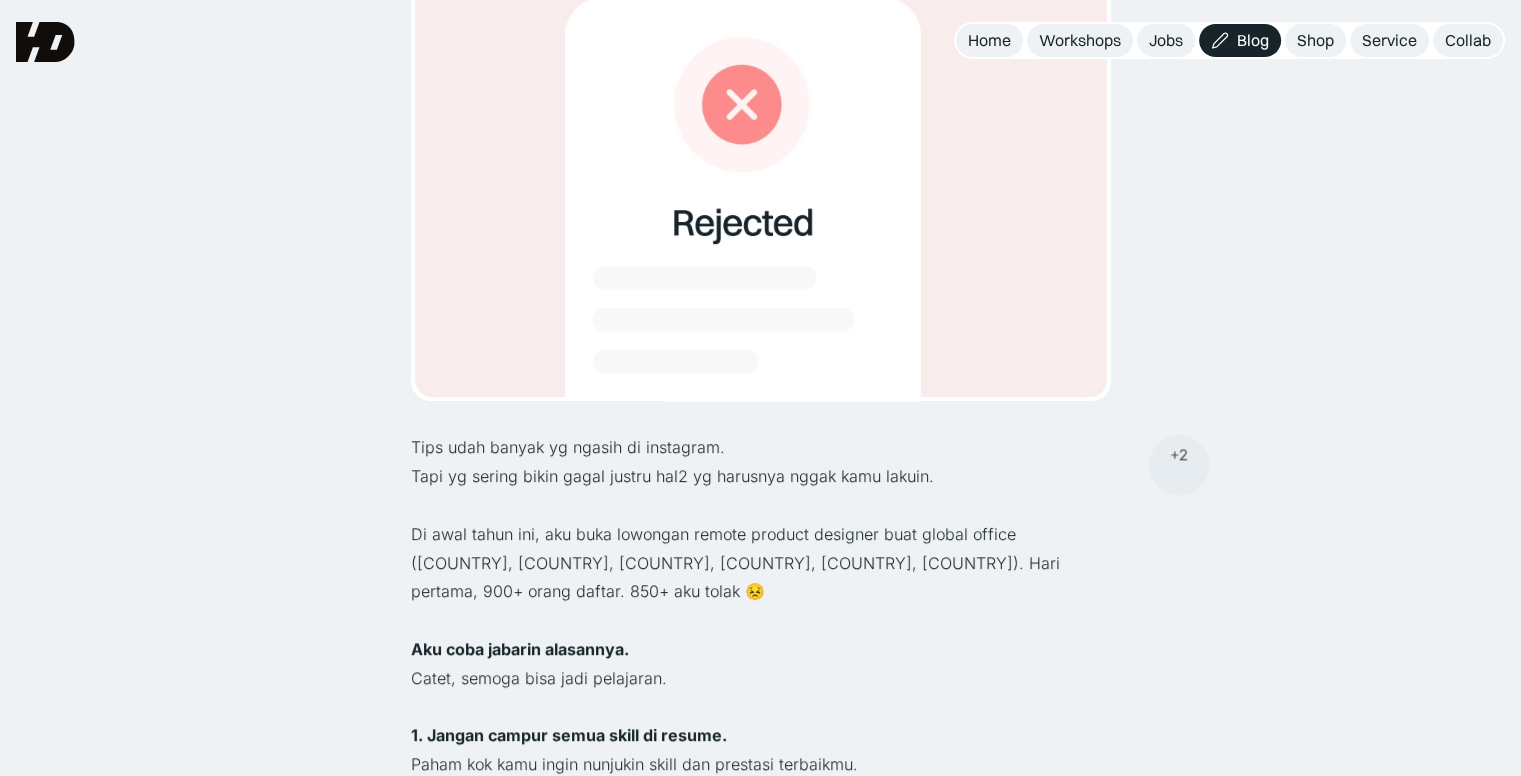 click at bounding box center [1209, 465] 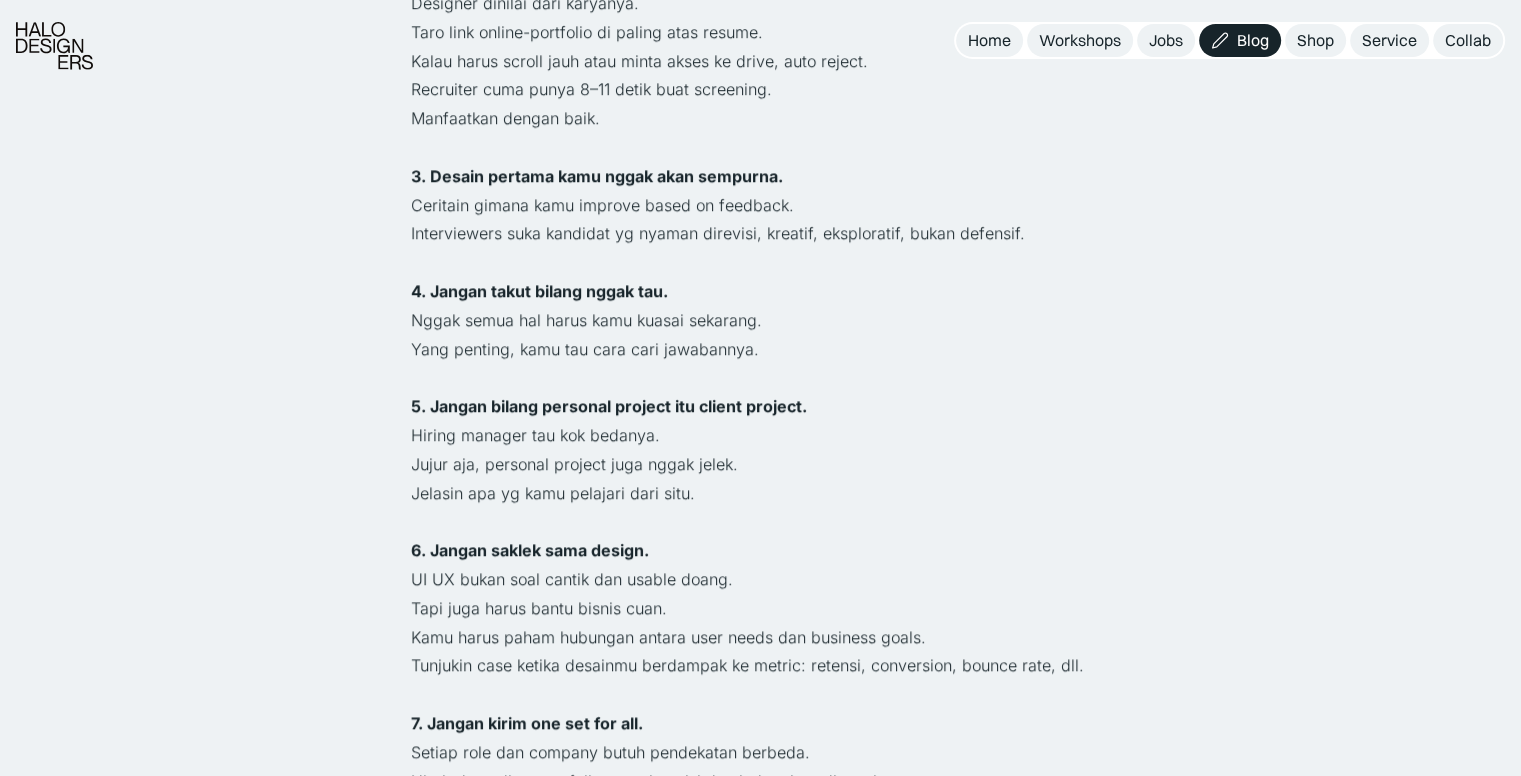 scroll, scrollTop: 1336, scrollLeft: 0, axis: vertical 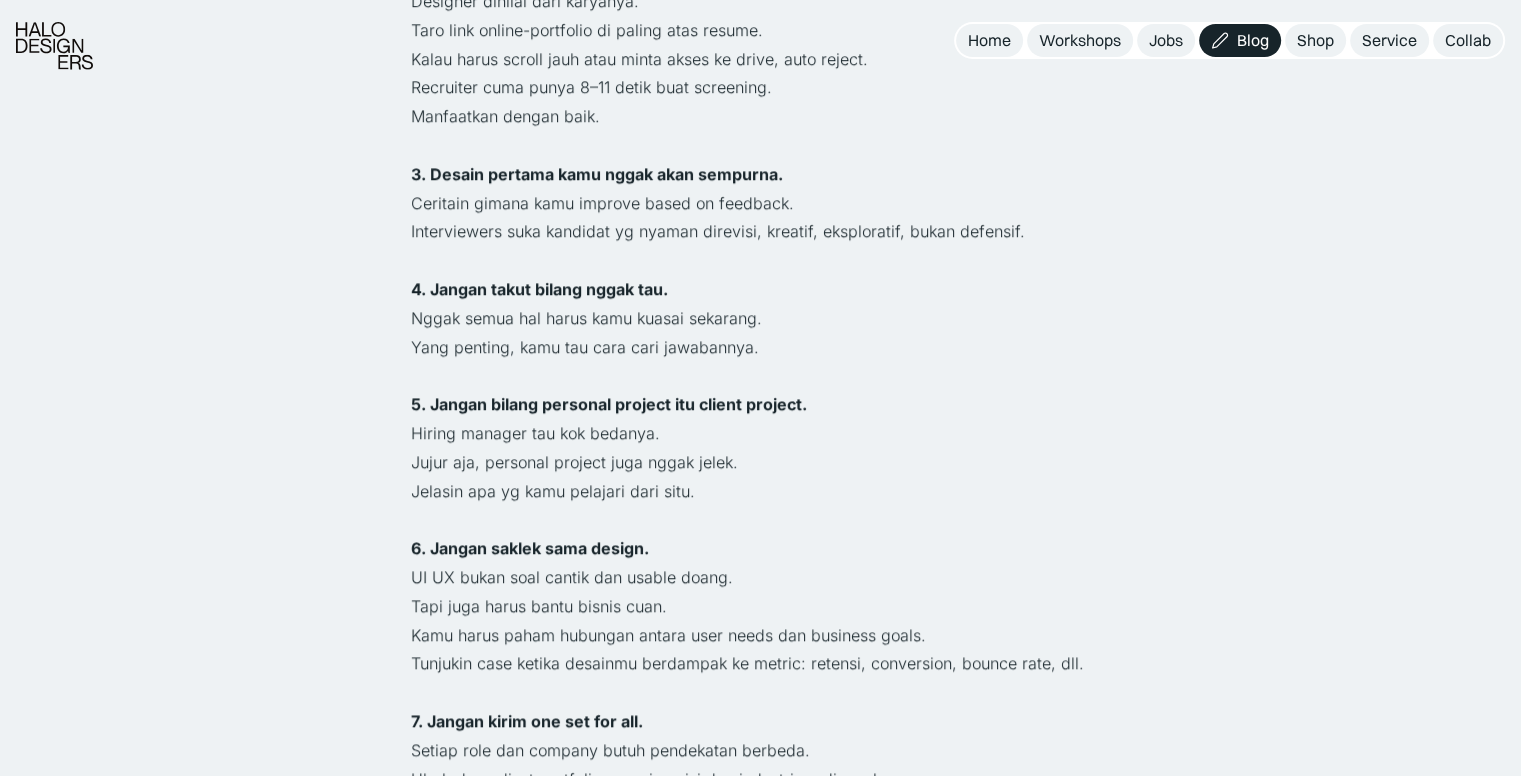 click on "6. Jangan saklek sama design." at bounding box center (761, 548) 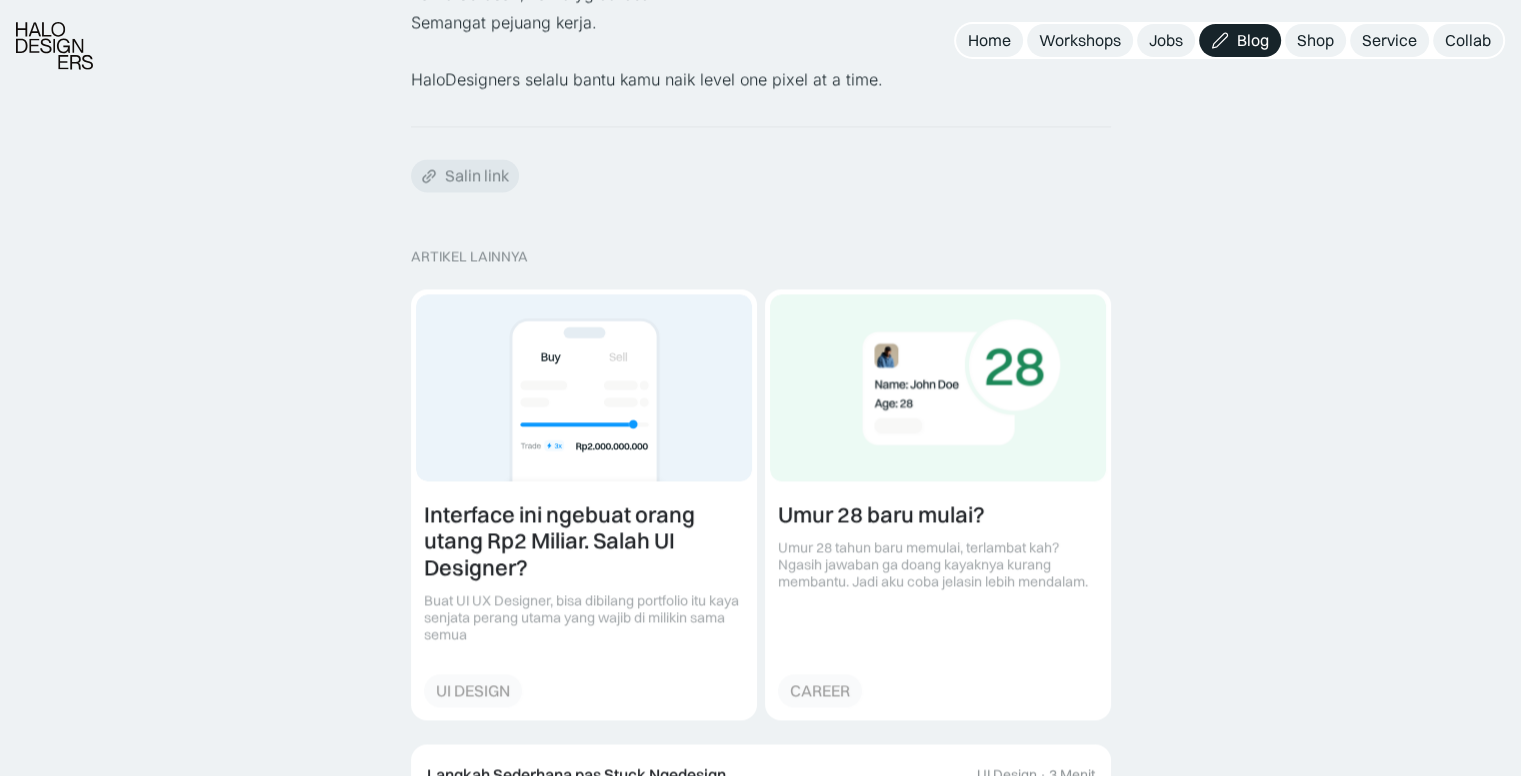 scroll, scrollTop: 3044, scrollLeft: 0, axis: vertical 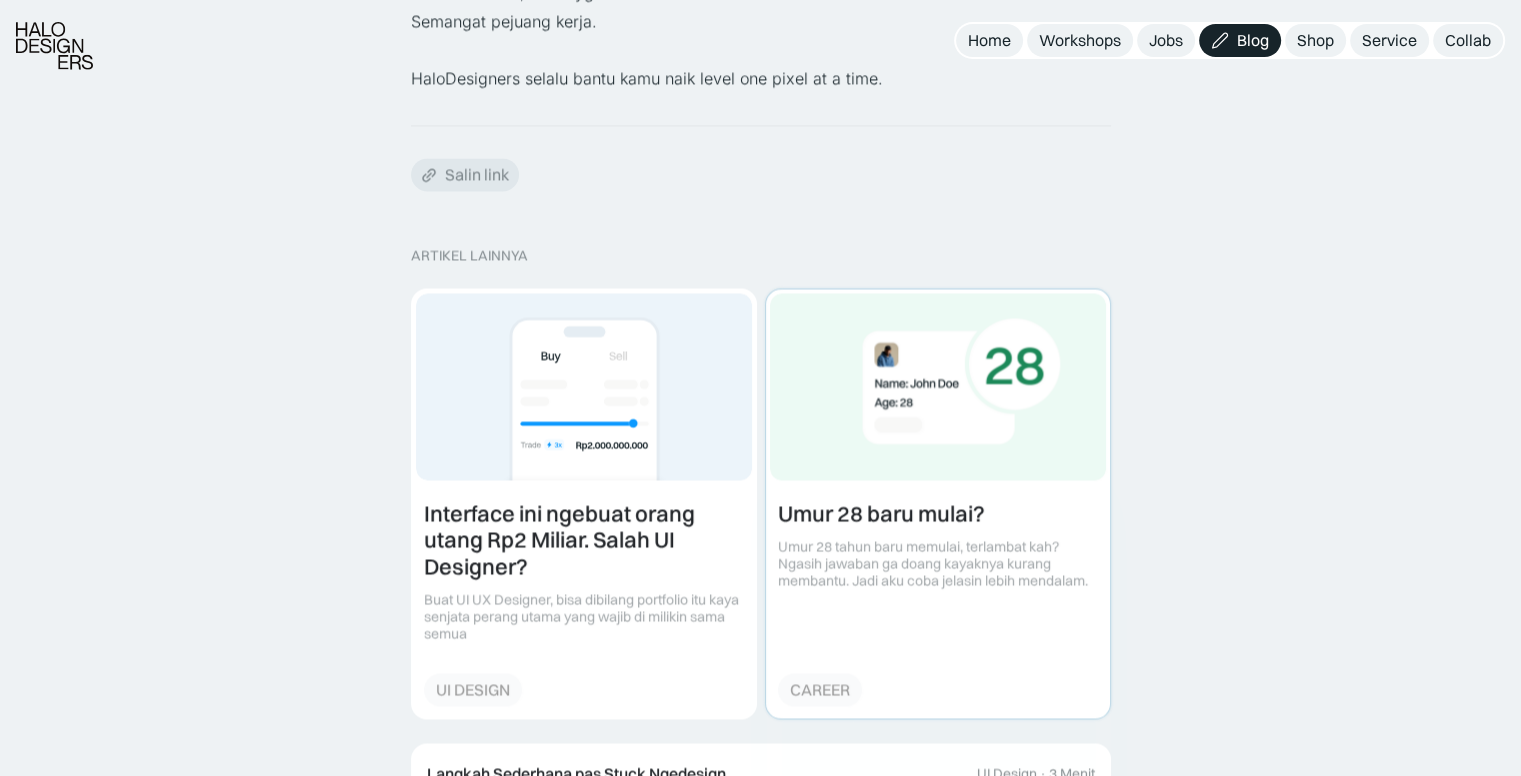 click at bounding box center (938, 503) 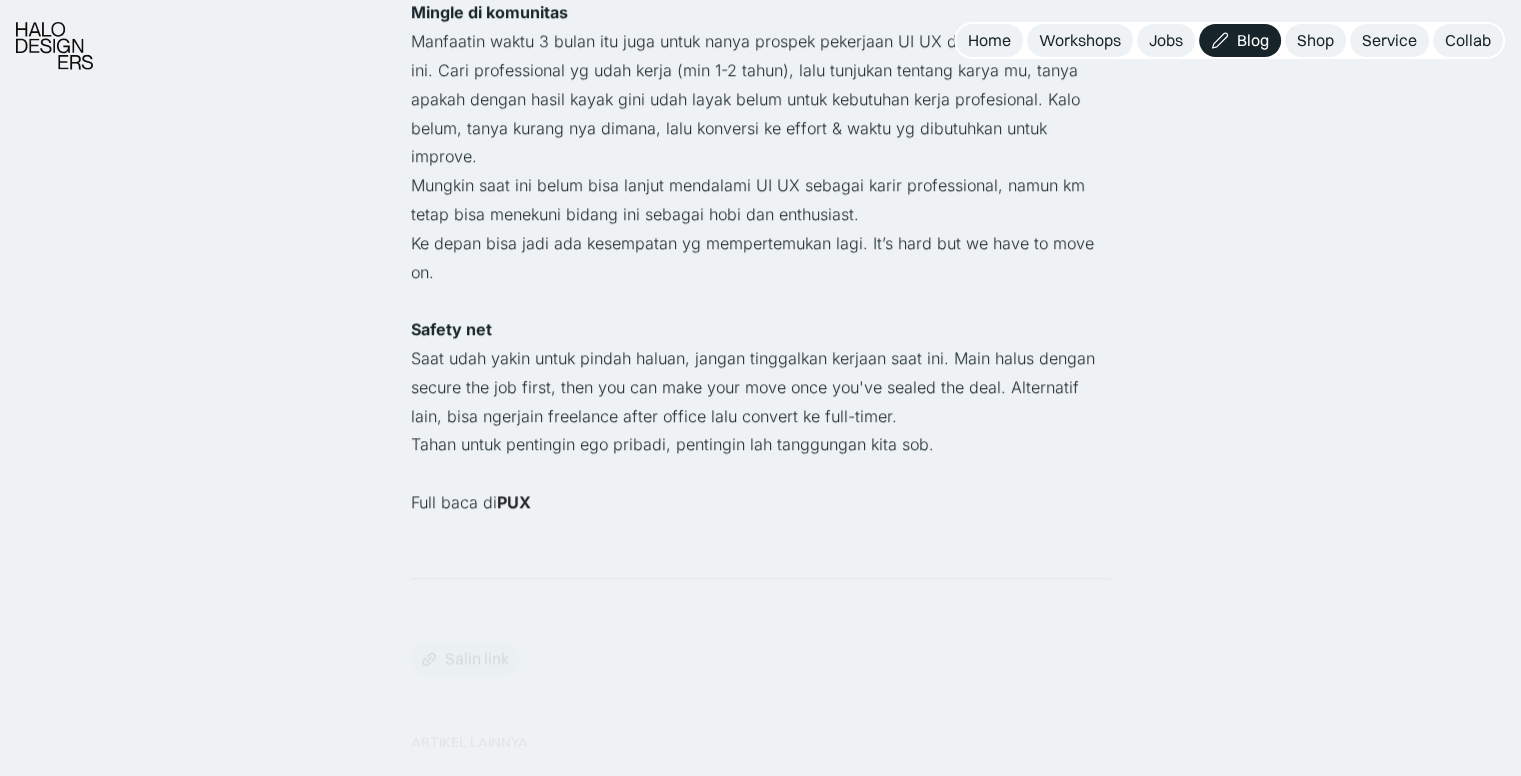 scroll, scrollTop: 1448, scrollLeft: 0, axis: vertical 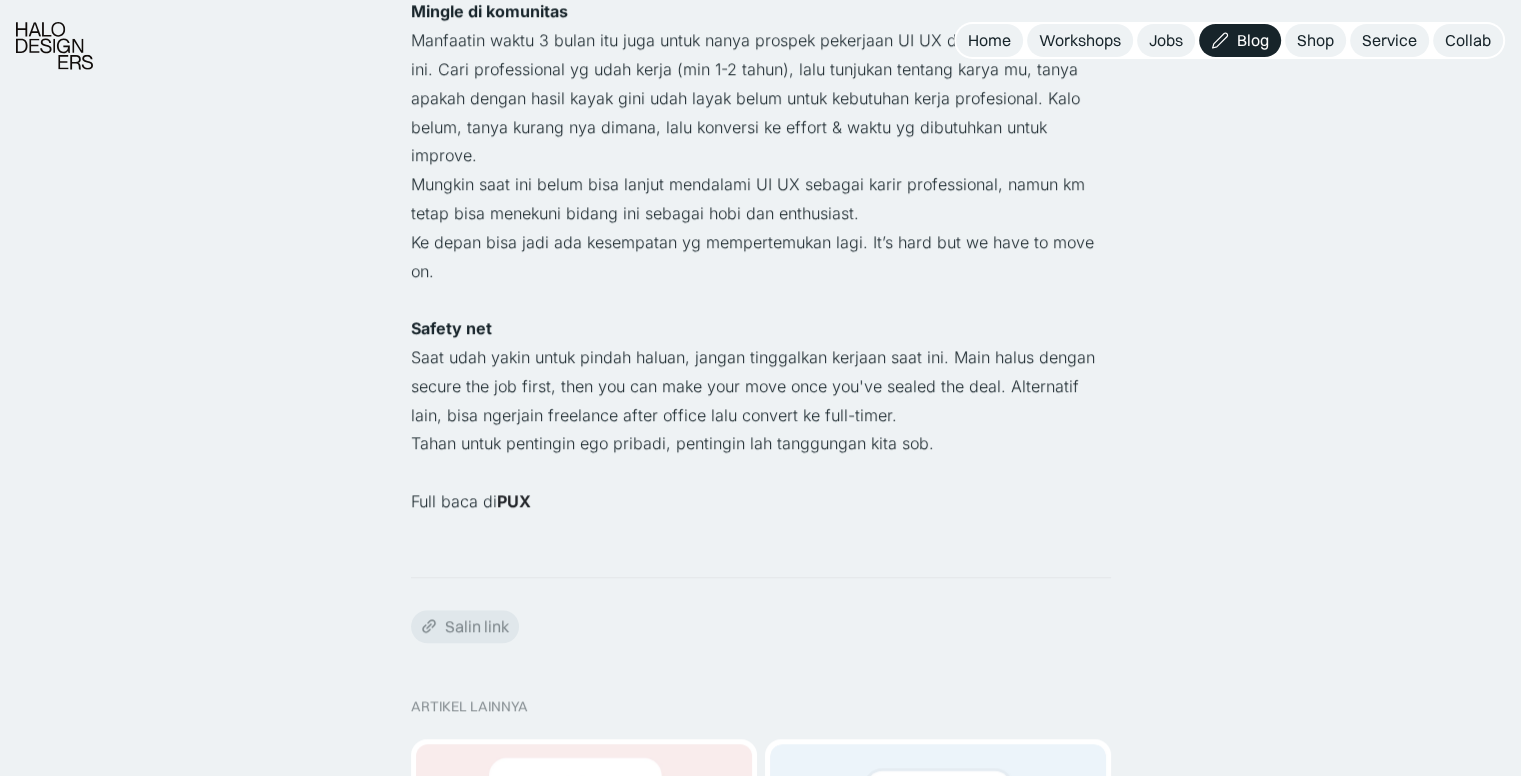 click on "Kembali Umur [AGE] baru mulai? Career  ·  3 menit baca Ngasih jawaban ga doang kayaknya kurang membantu. Jadi aku coba jelasin lebih mendalam. ‍ Menurutku ga terlambat Tapi harus hati2, karena umumnya di umur [AGE] kita udah mulai mengemban amanah baru dalam kehidupan (udah/mau nikah, punya/berencana punya anak, ada tanggungan keluarga) sehingga lebih banyak pertimbangan. Aku coba kasih beberapa rambu biar ga kebablasan. ‍ Kasih masa percobaan Beri waktu 3 bulan untuk mendalami bidang ini secara intensif, baik itu belajar mandiri di waktu lowong atau dengan bantuan bimbel. Selama itu tanya diri sendiri apakah benar ini bidang yg kamu suka, yg ingin kamu kerjakan setiap hari. Komunitas nya juga udah kita buatin, uda kita kumpulin org2 nya, uda kita susun rapih kontennya + ada event rutin setiap minggu. GRATIS. Cek forum.halodesigners.com kamu bisa nyari bantuan profesional. ‍ Kasih milestone & batas waktu Masa percobaan - 3 bulanBuat portfolio - 2 bulanApply kerjaan - 3 bulan ‍ Mingle di komunitas" at bounding box center [761, -353] 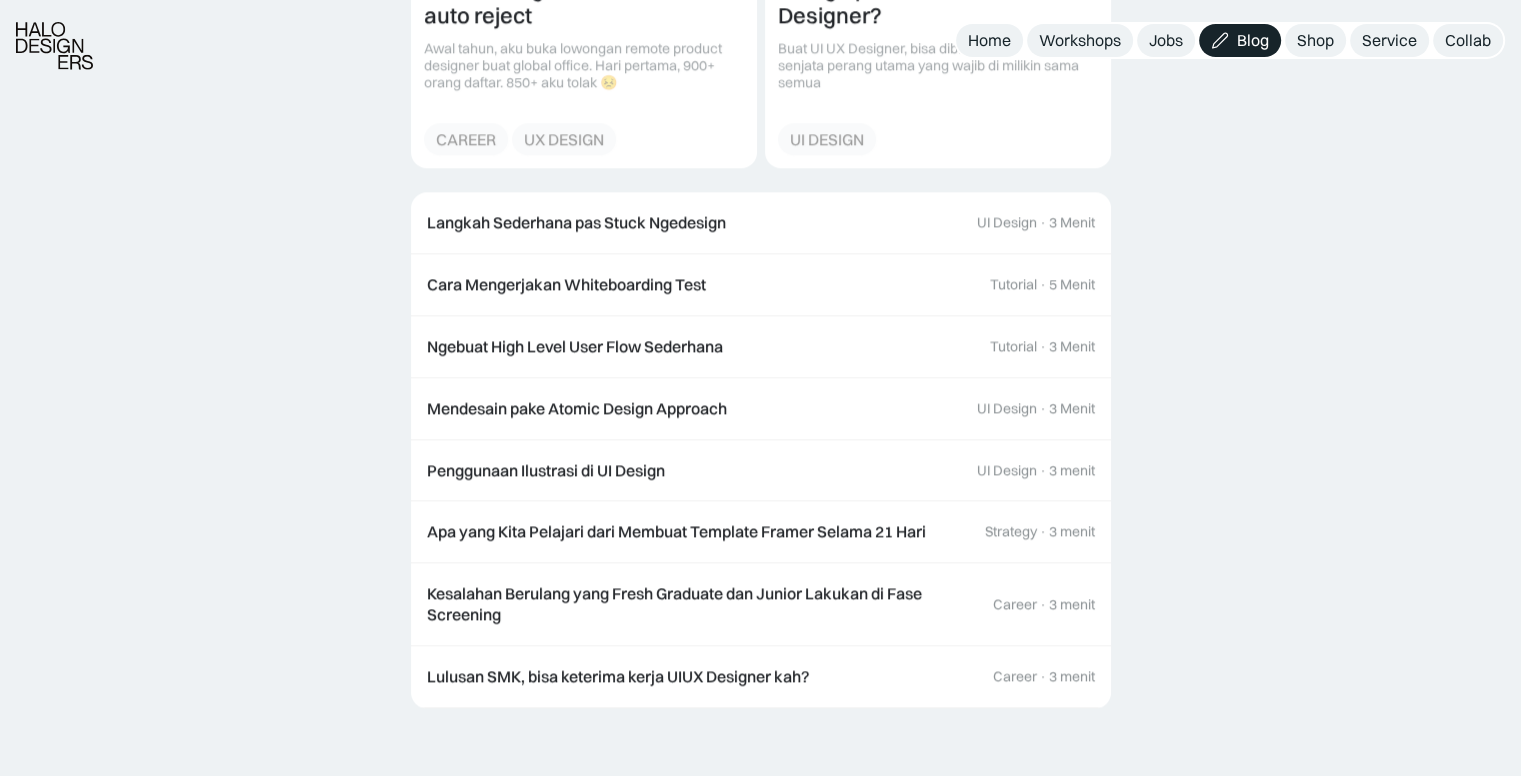 scroll, scrollTop: 2471, scrollLeft: 0, axis: vertical 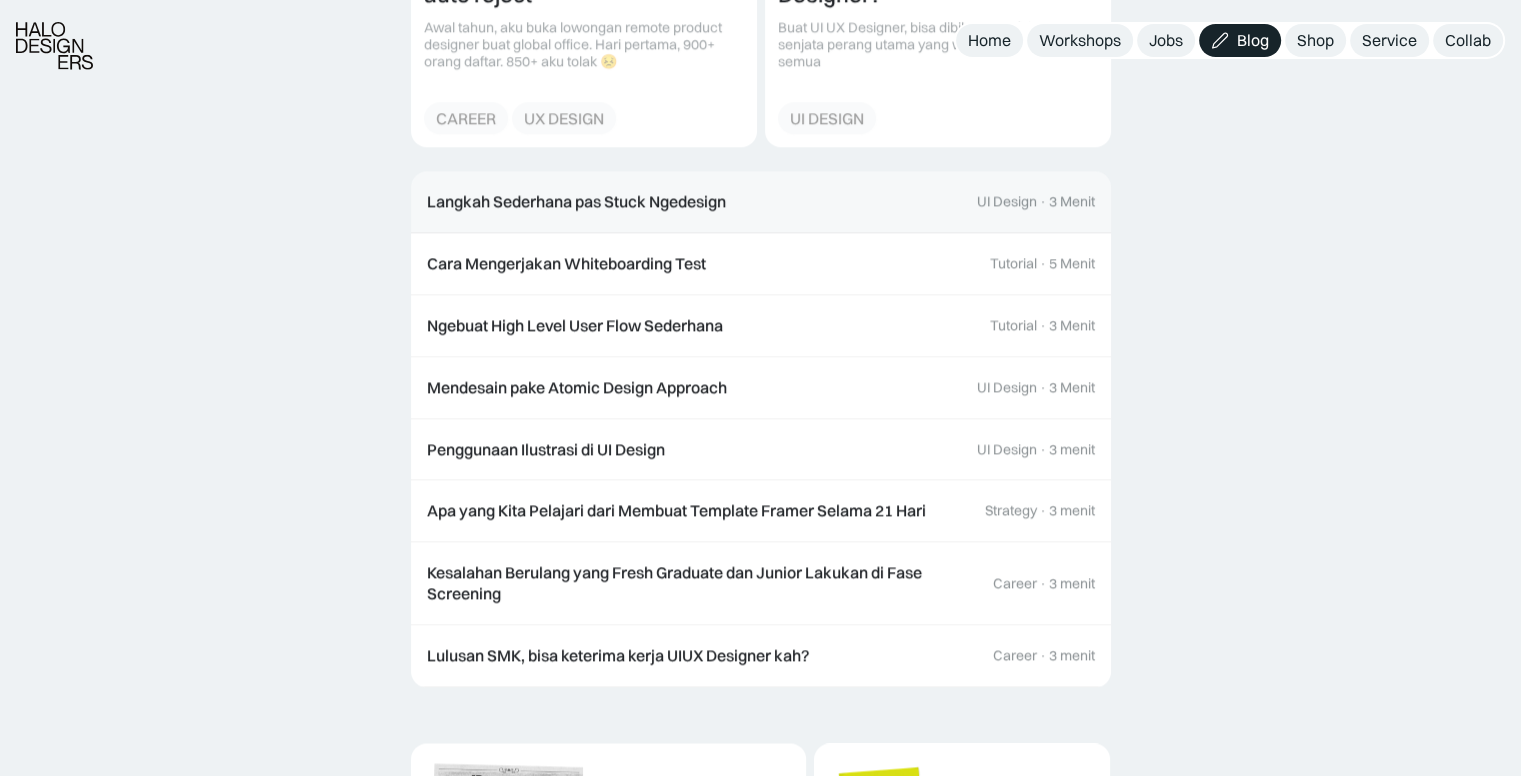 click on "Langkah Sederhana pas Stuck Ngedesign" at bounding box center (576, 201) 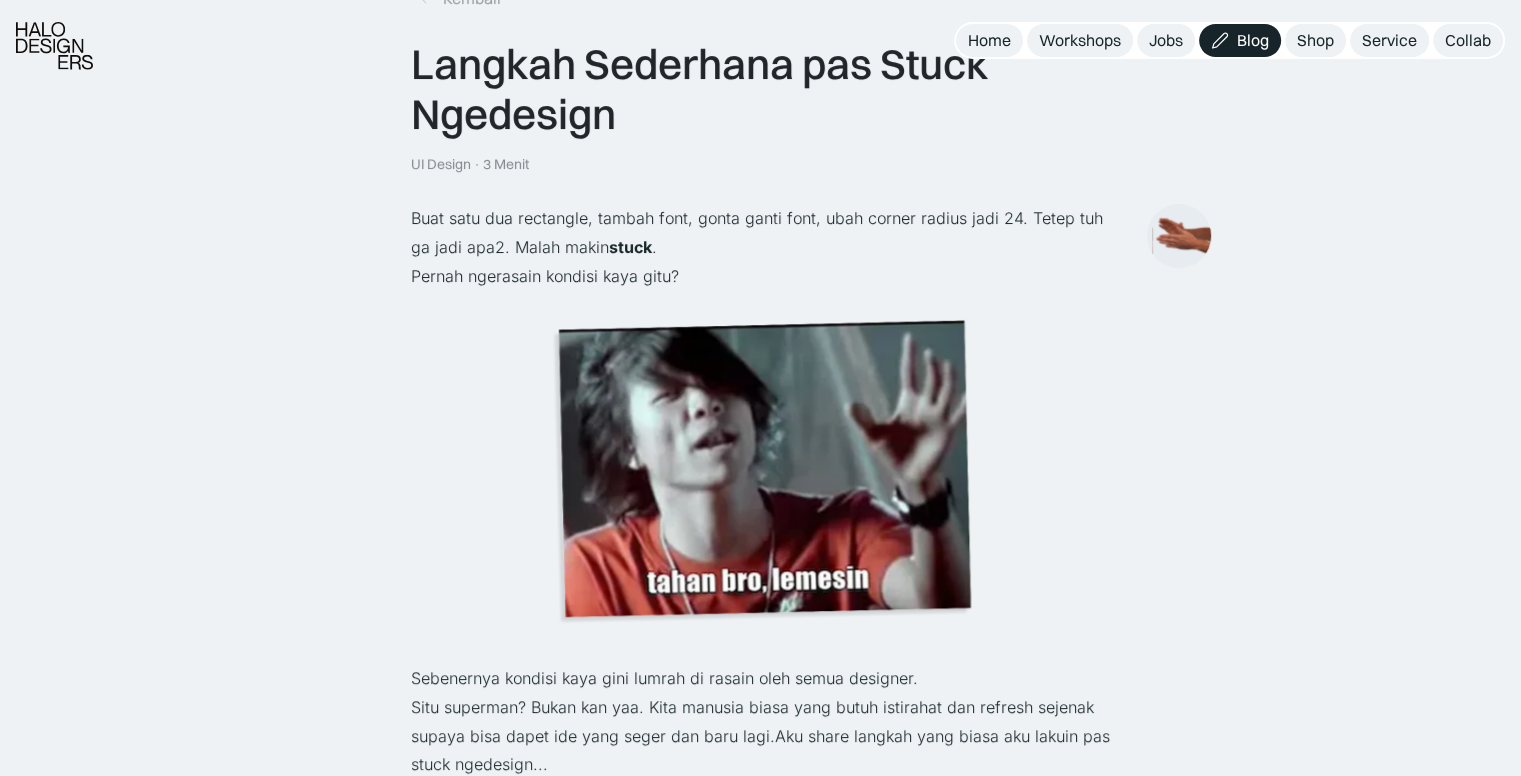scroll, scrollTop: 119, scrollLeft: 0, axis: vertical 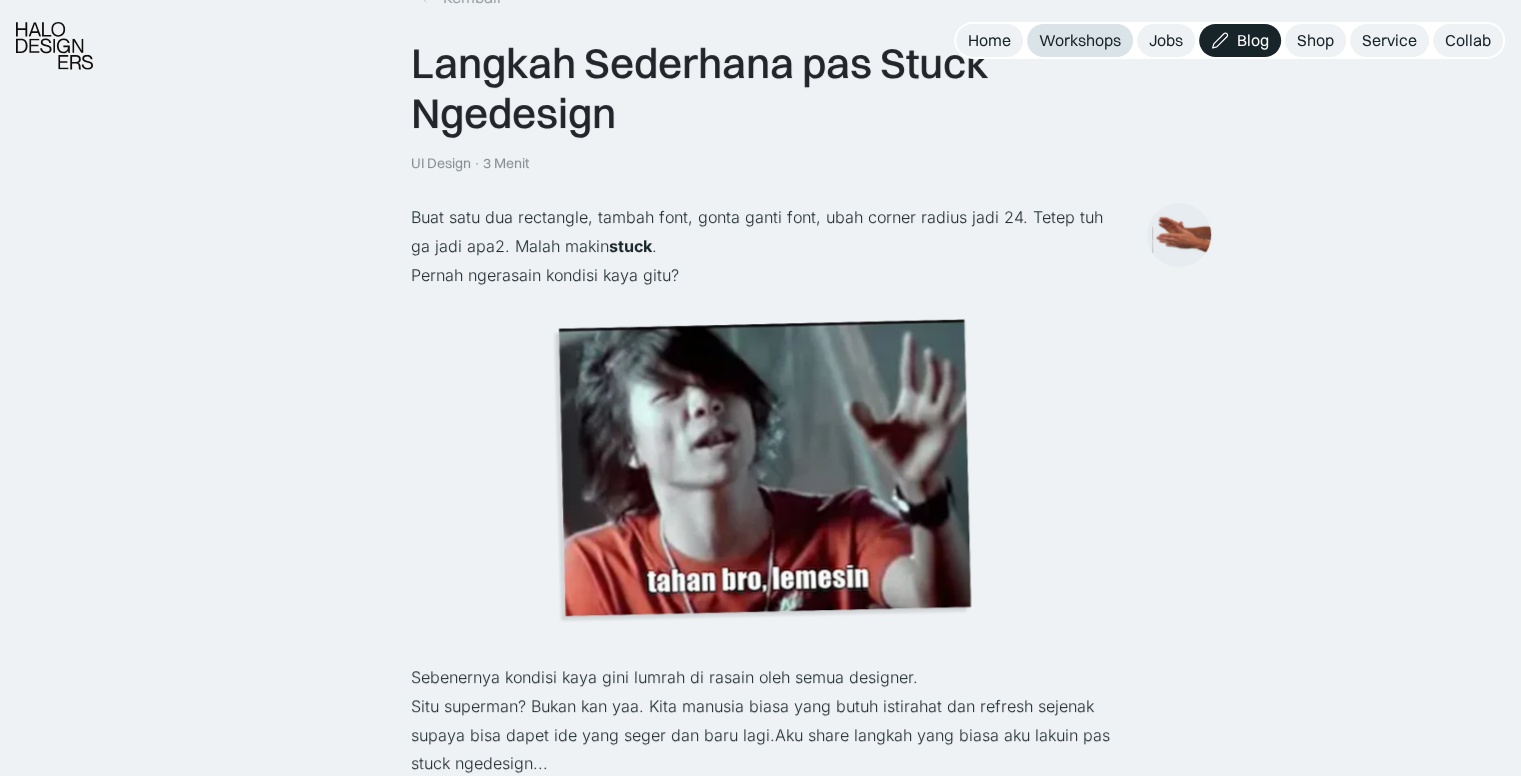 click on "Workshops" at bounding box center [1080, 40] 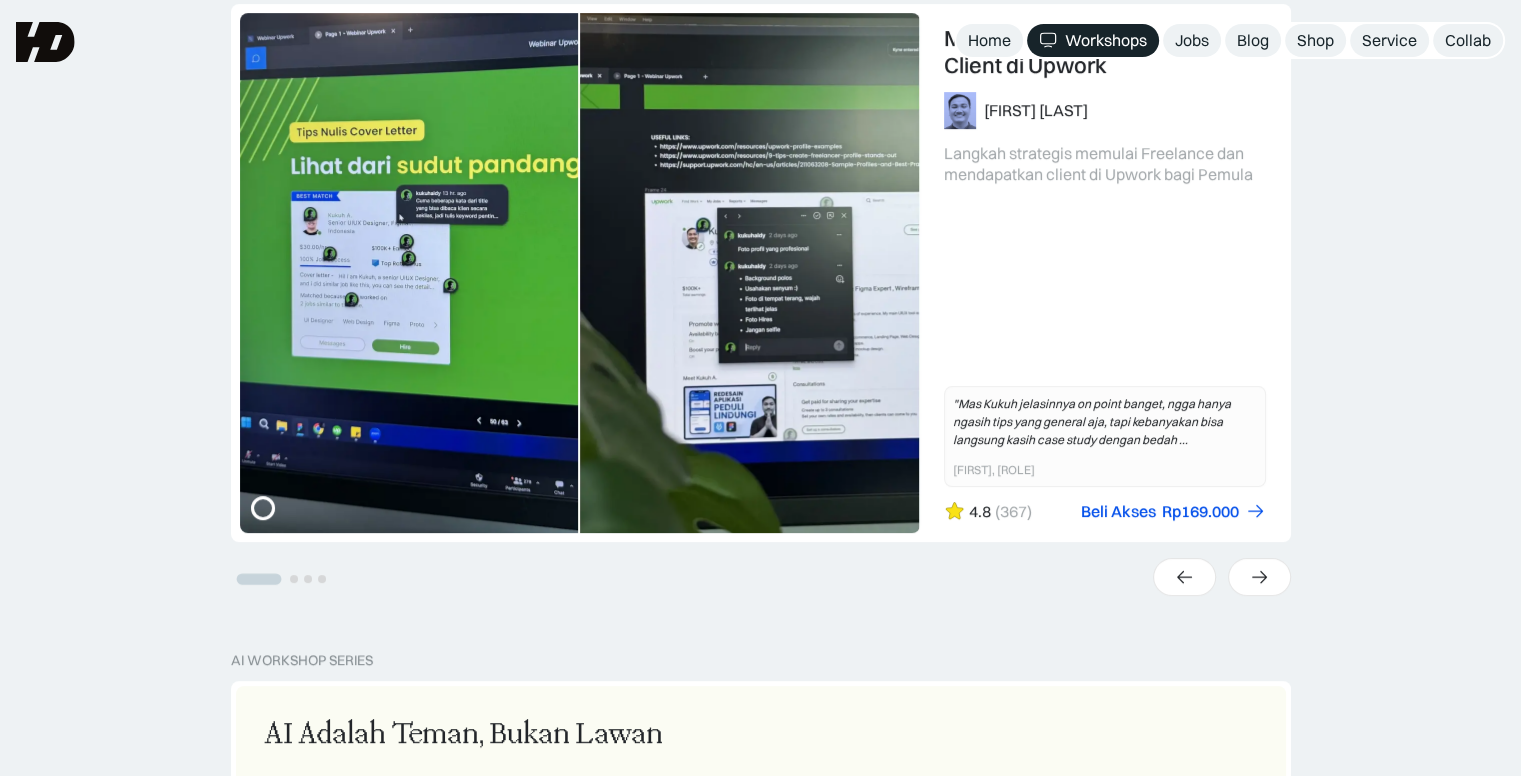 scroll, scrollTop: 530, scrollLeft: 0, axis: vertical 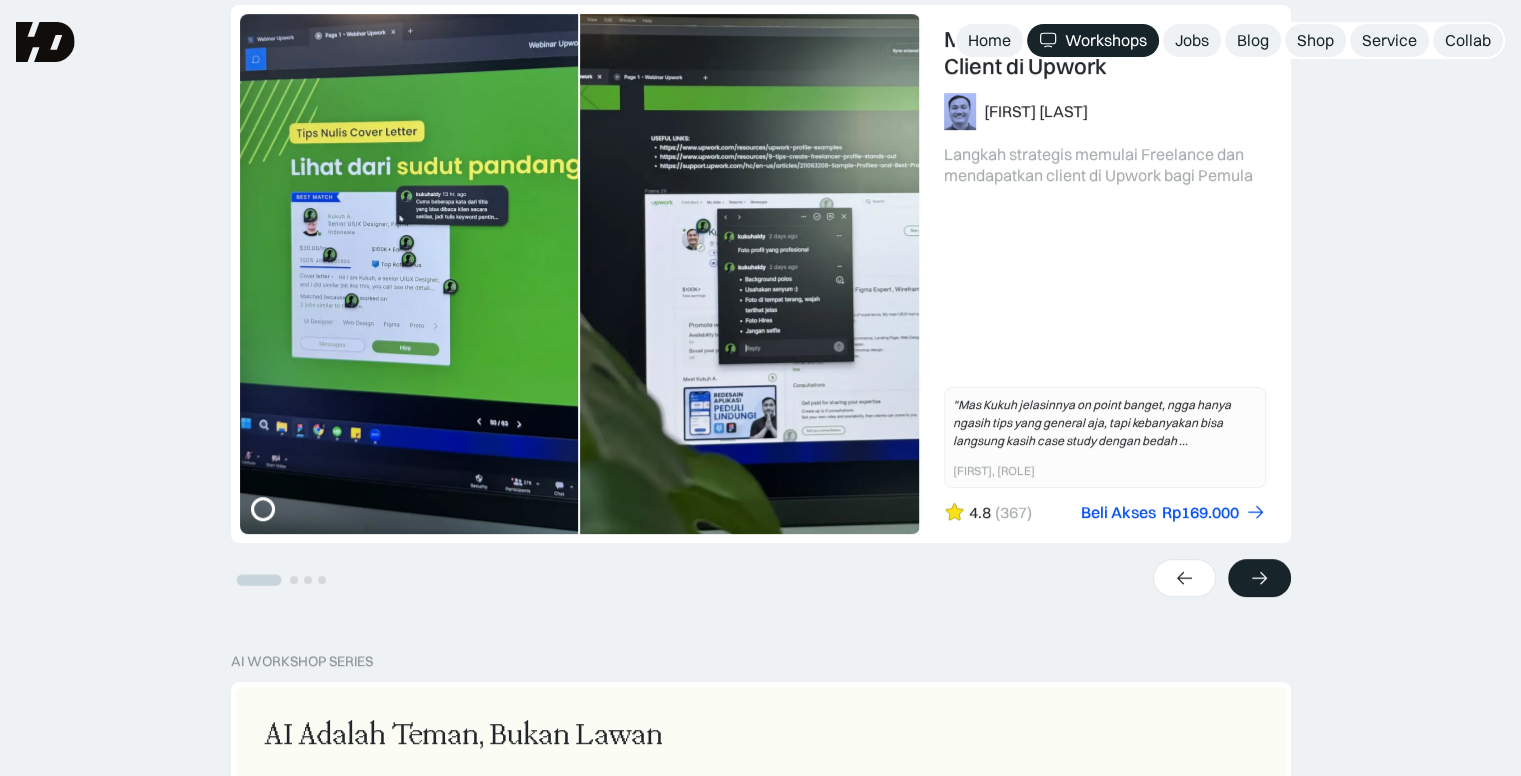click at bounding box center (1259, 578) 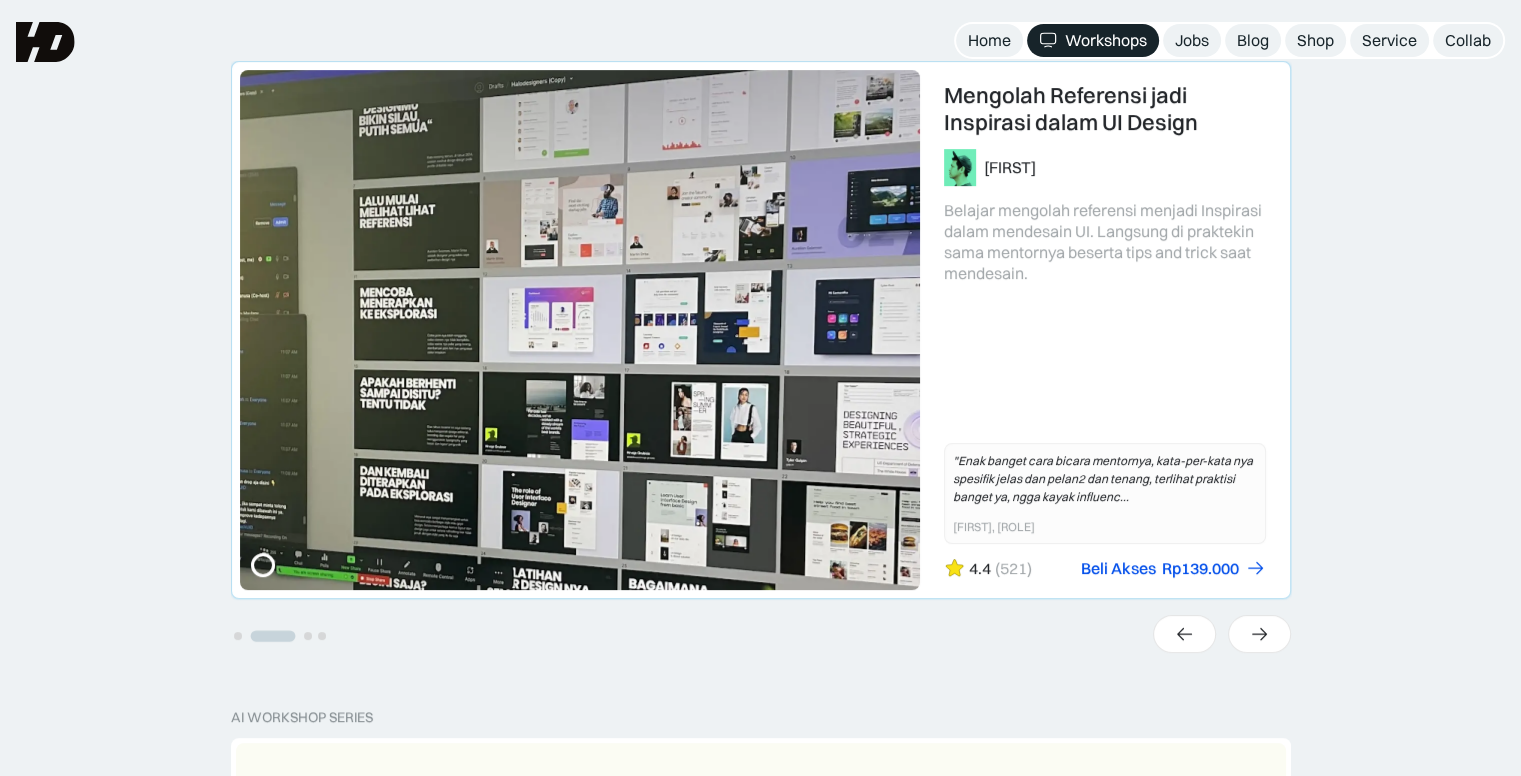 scroll, scrollTop: 452, scrollLeft: 0, axis: vertical 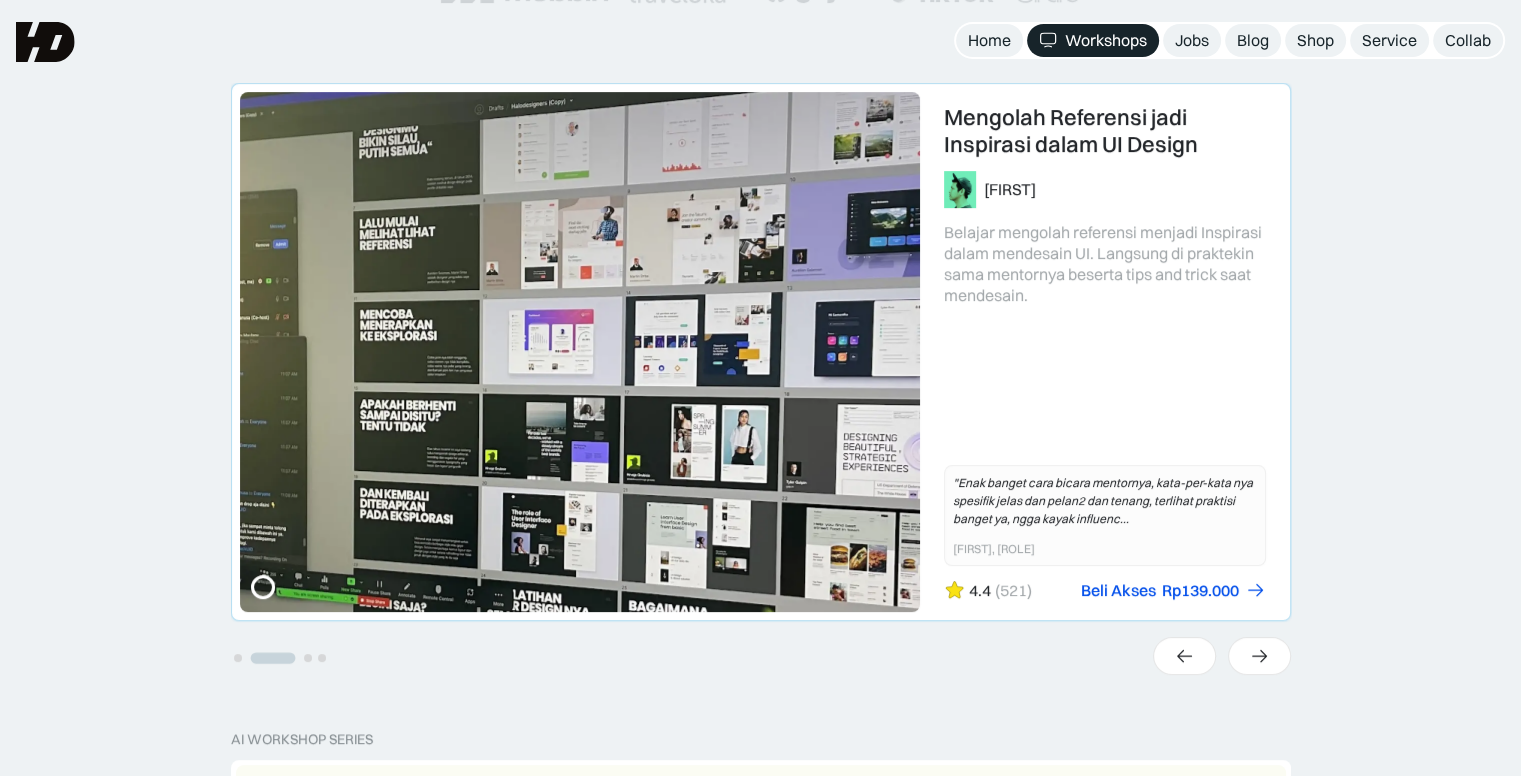 click at bounding box center (761, 352) 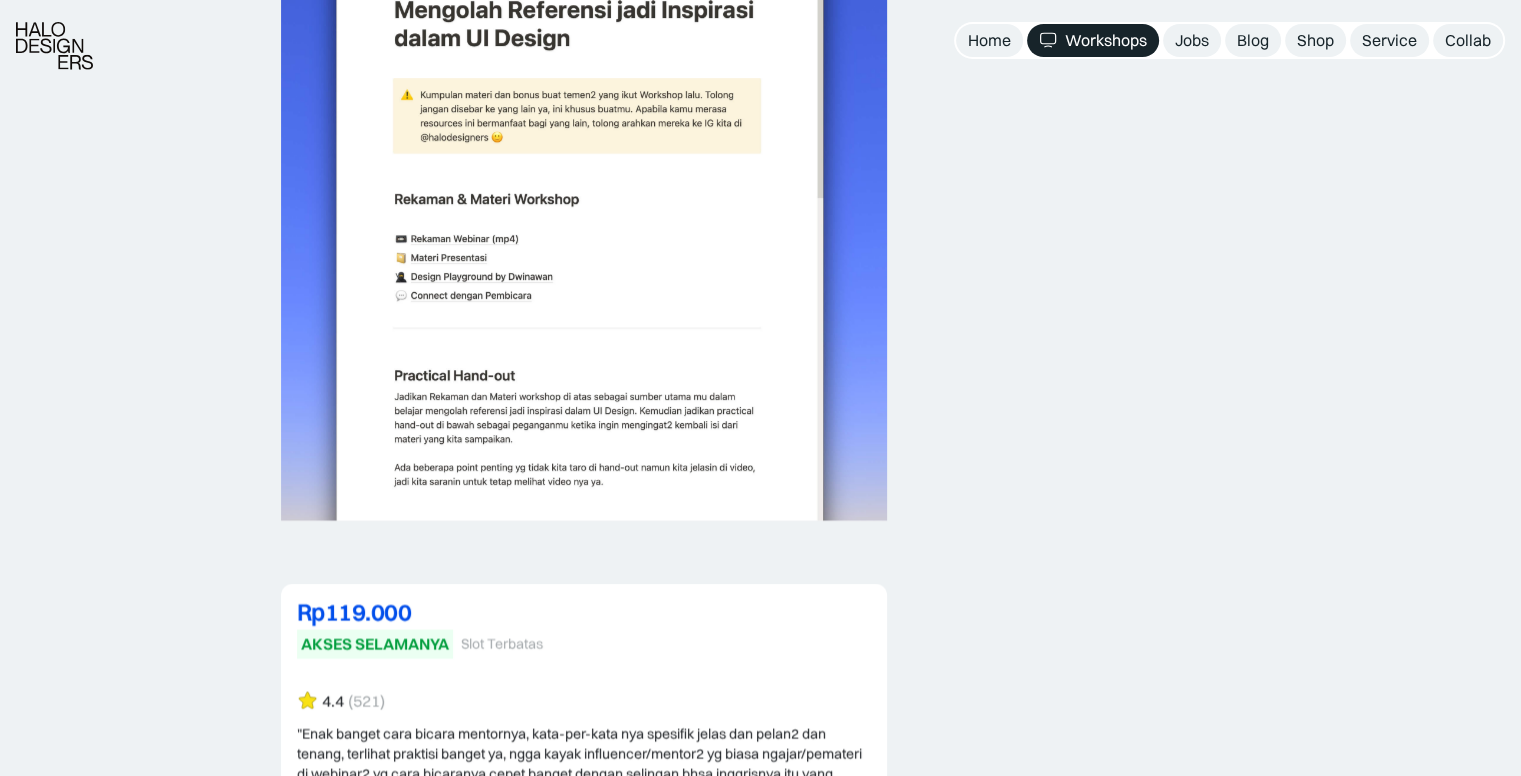 scroll, scrollTop: 4600, scrollLeft: 0, axis: vertical 